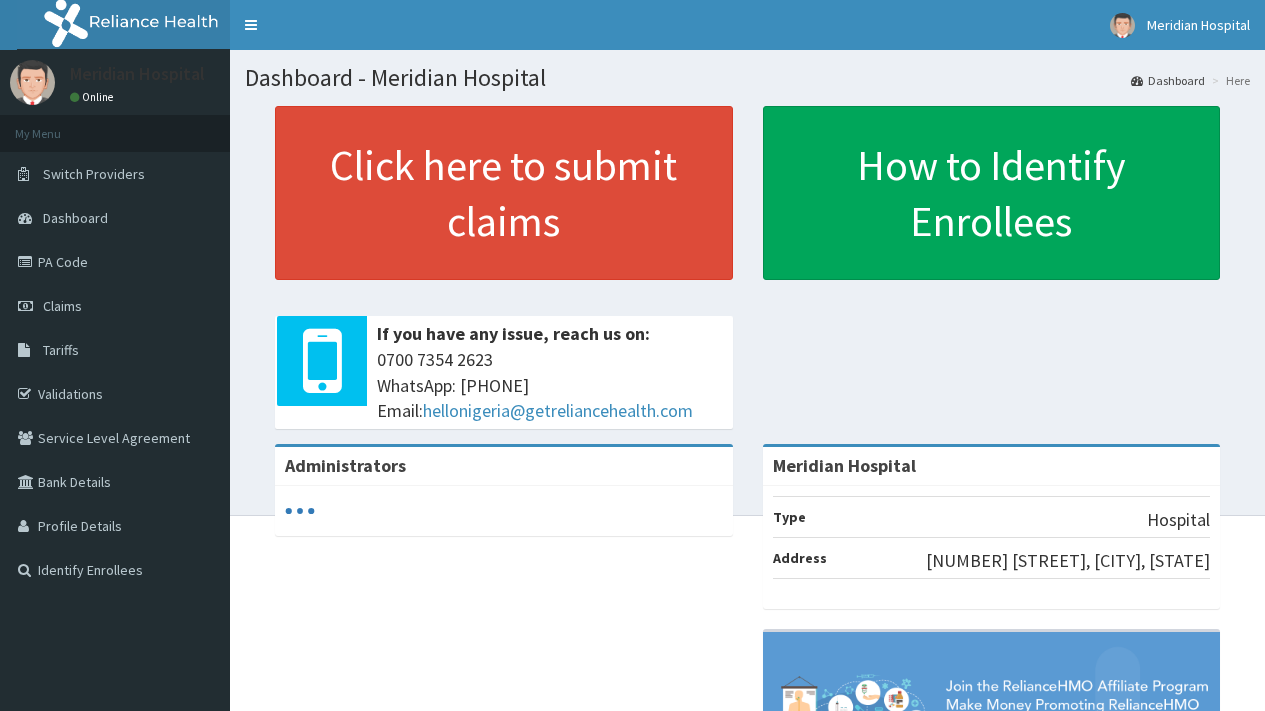scroll, scrollTop: 0, scrollLeft: 0, axis: both 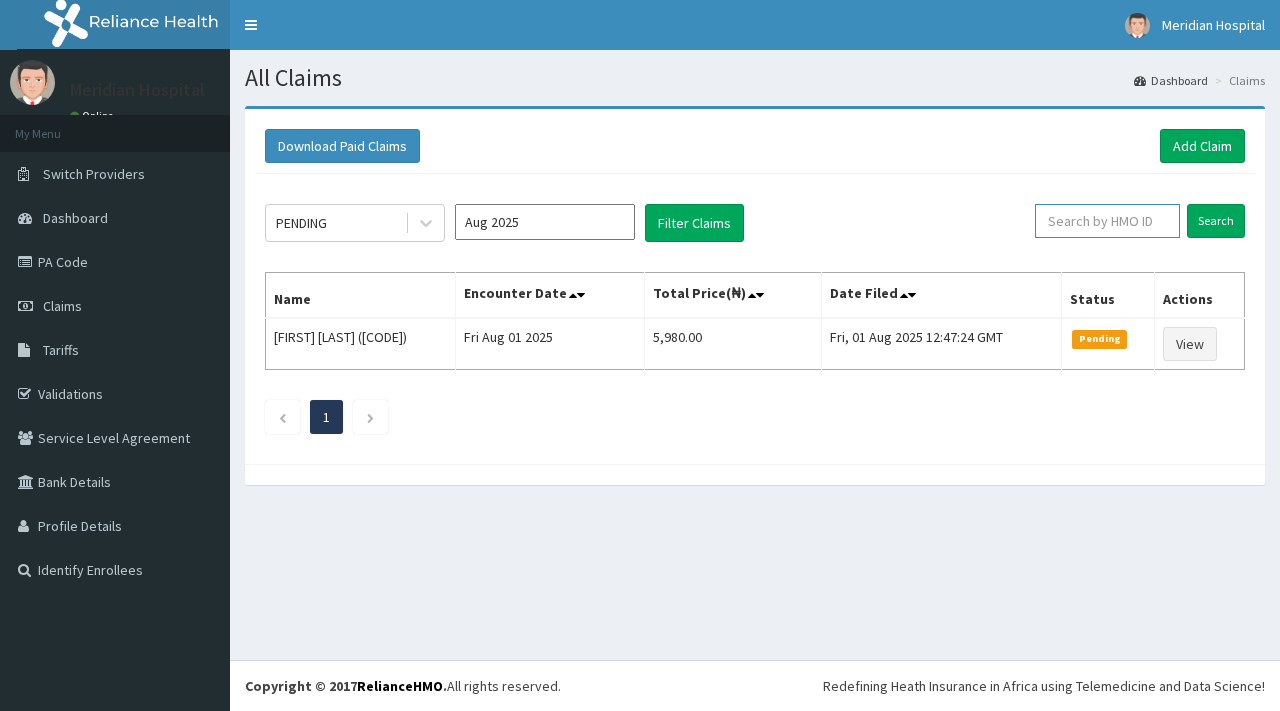 click at bounding box center [1107, 221] 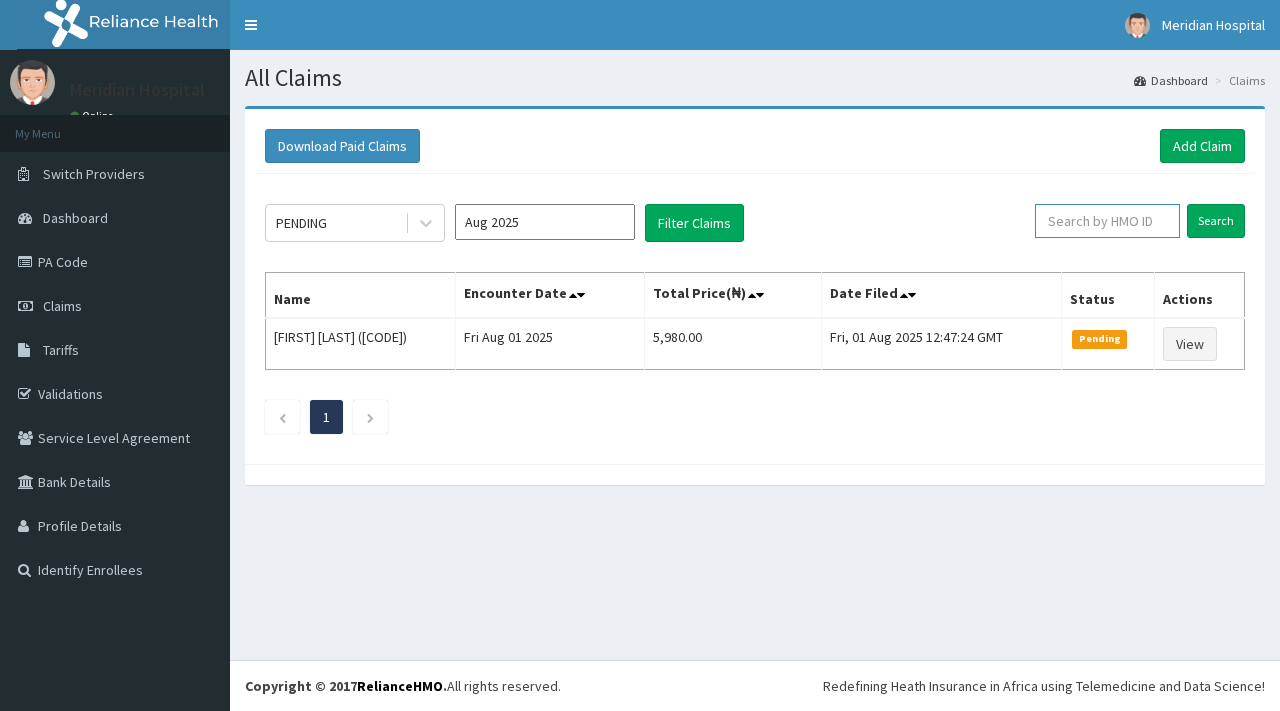 paste on "RSM/10014/C" 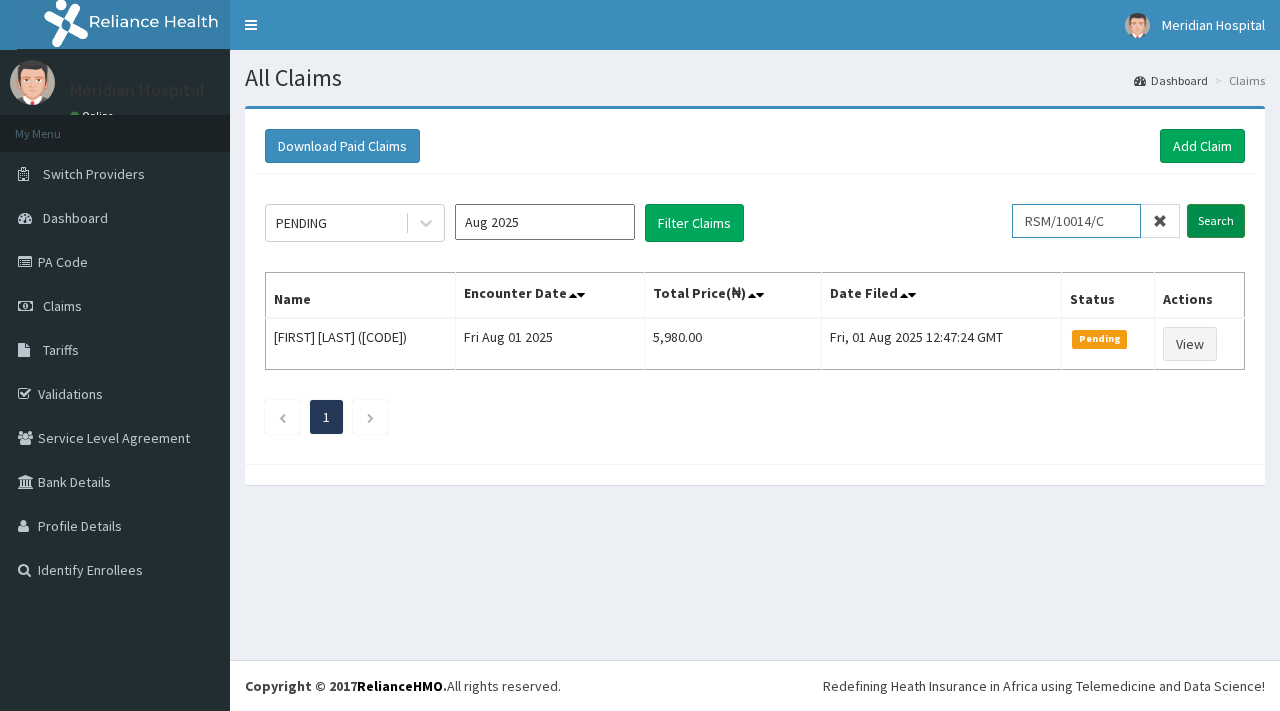 type on "RSM/10014/C" 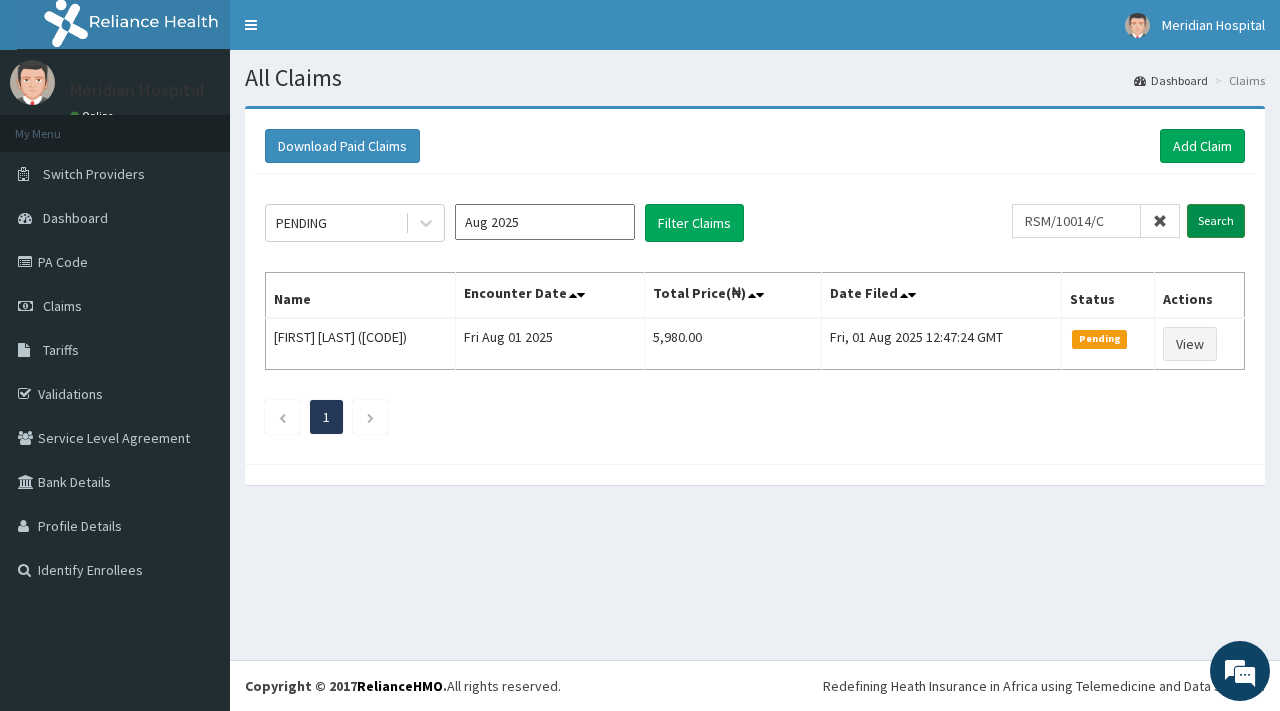 click on "Search" at bounding box center (1216, 221) 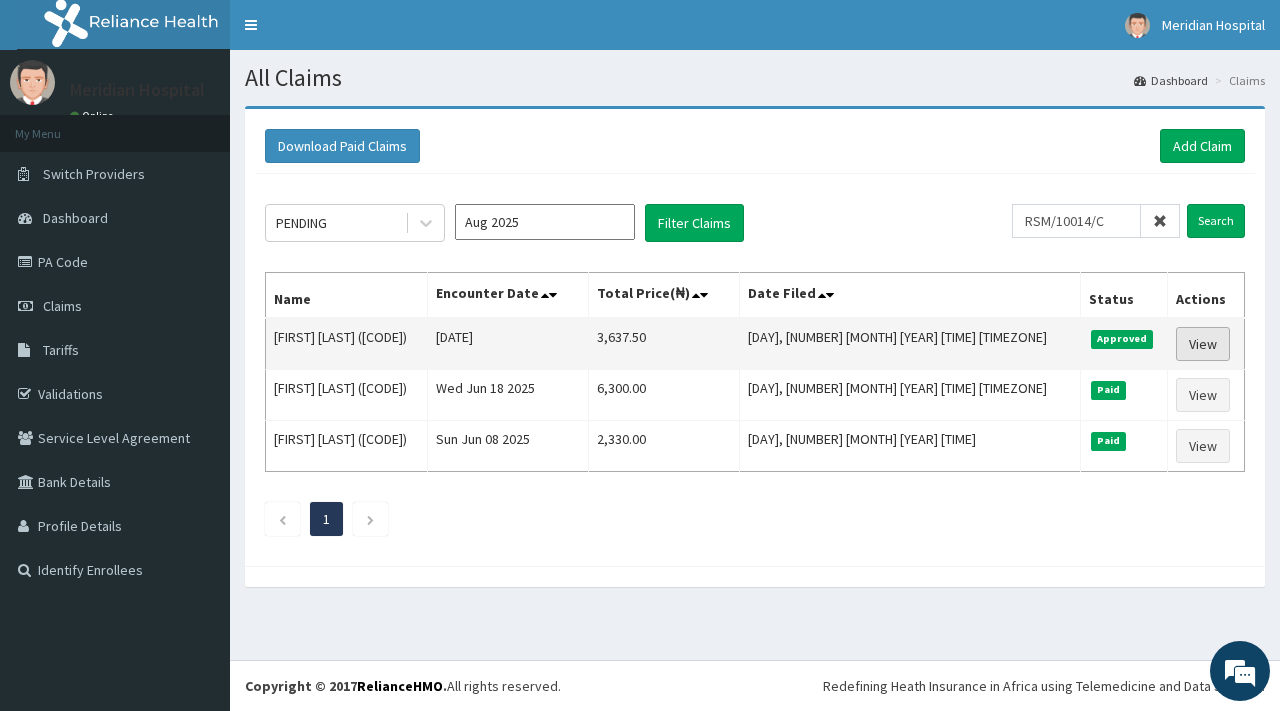 click on "View" at bounding box center (1203, 344) 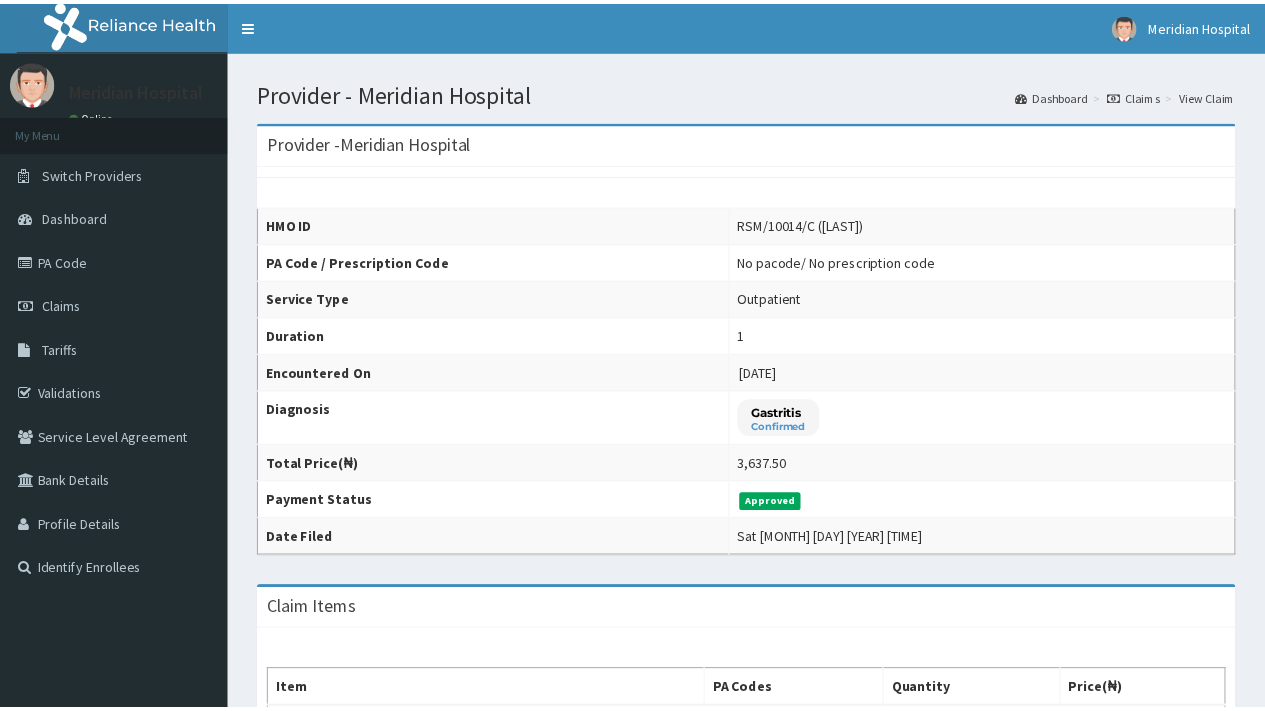 scroll, scrollTop: 0, scrollLeft: 0, axis: both 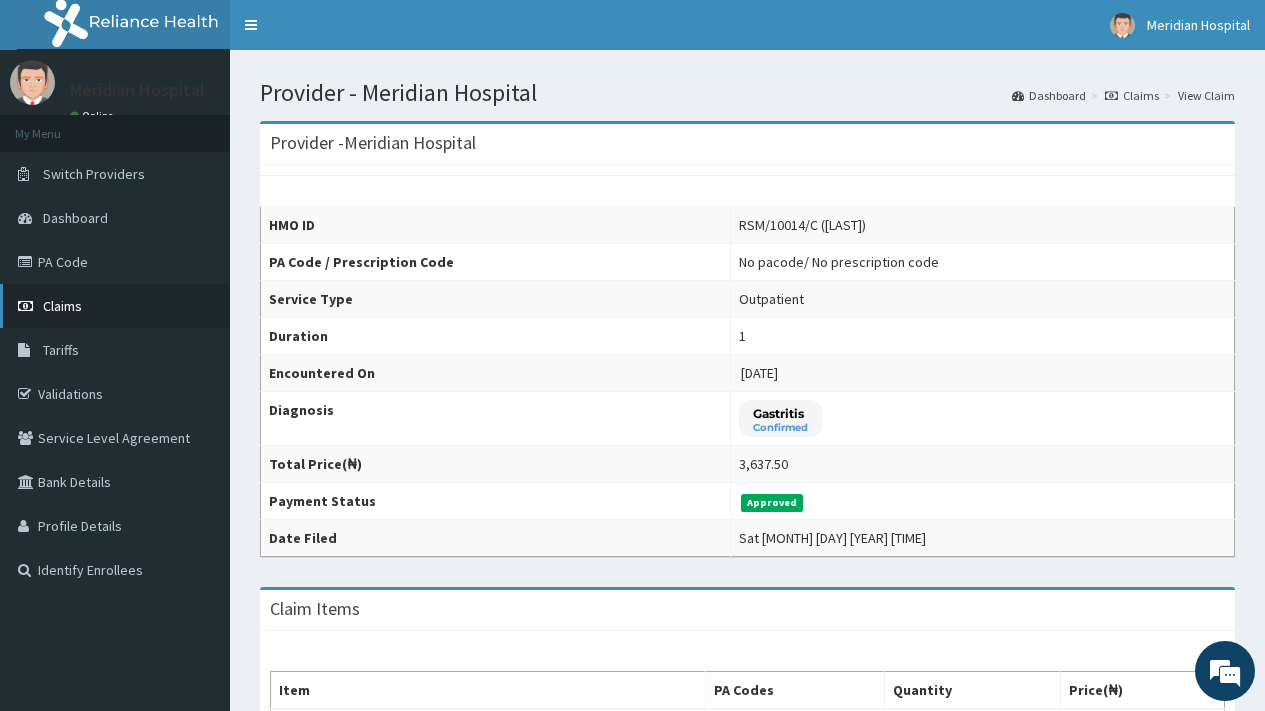 click on "Claims" at bounding box center [62, 306] 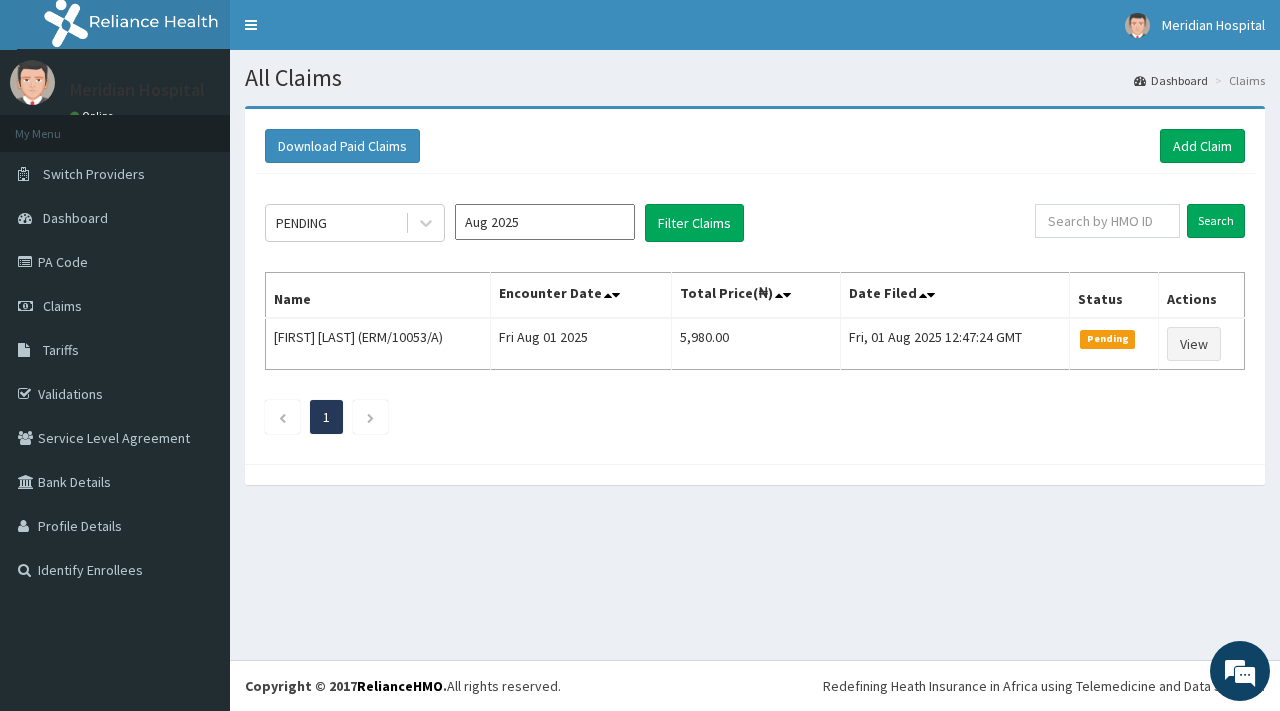 scroll, scrollTop: 0, scrollLeft: 0, axis: both 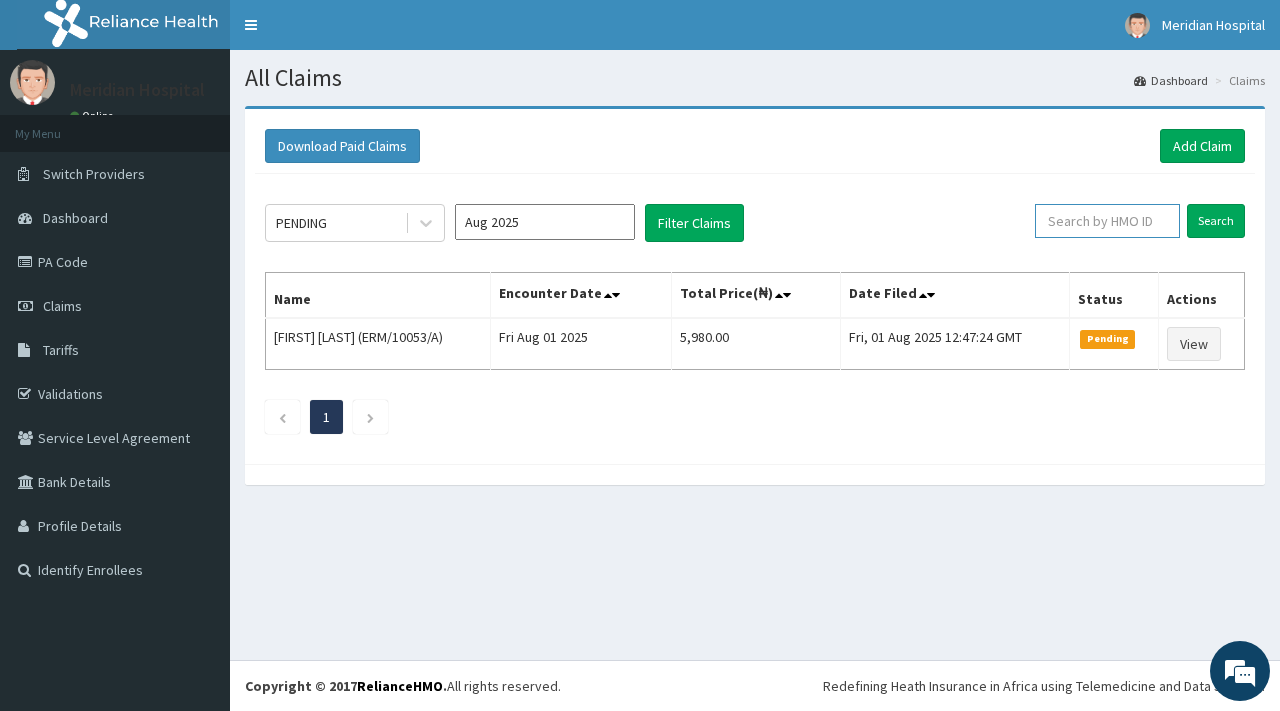 paste on "CYU/10240/B" 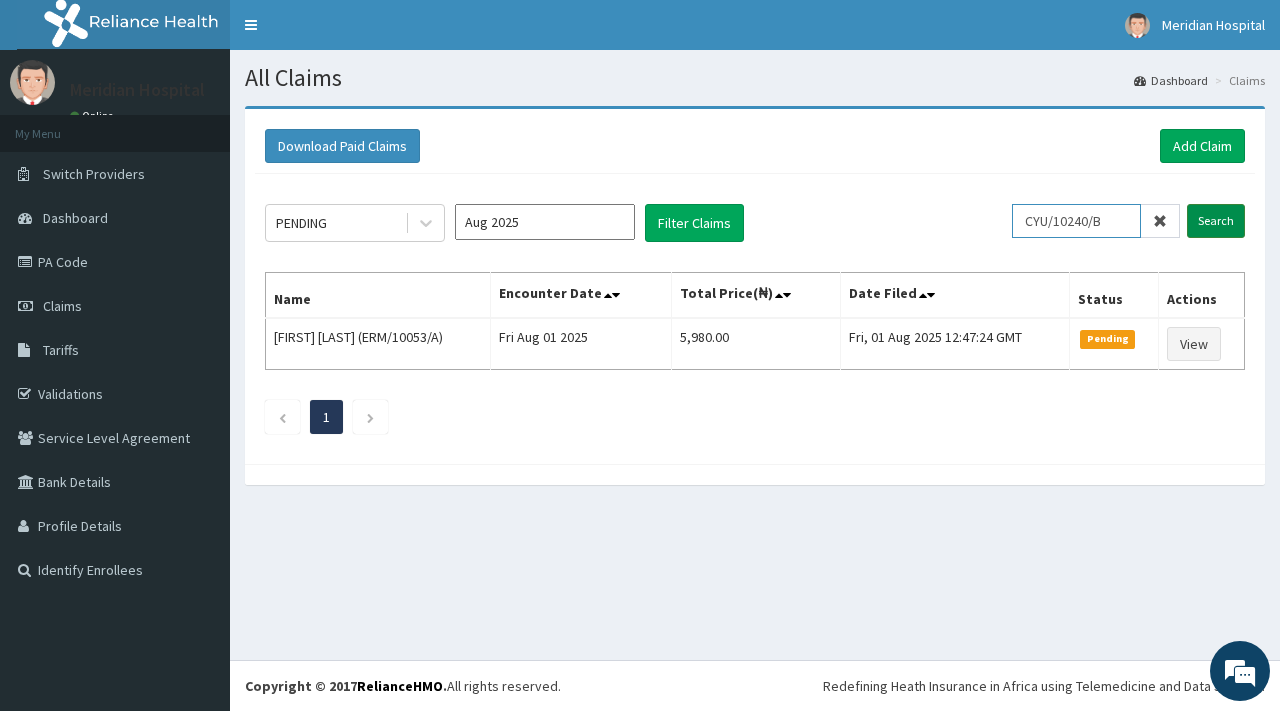 type on "CYU/10240/B" 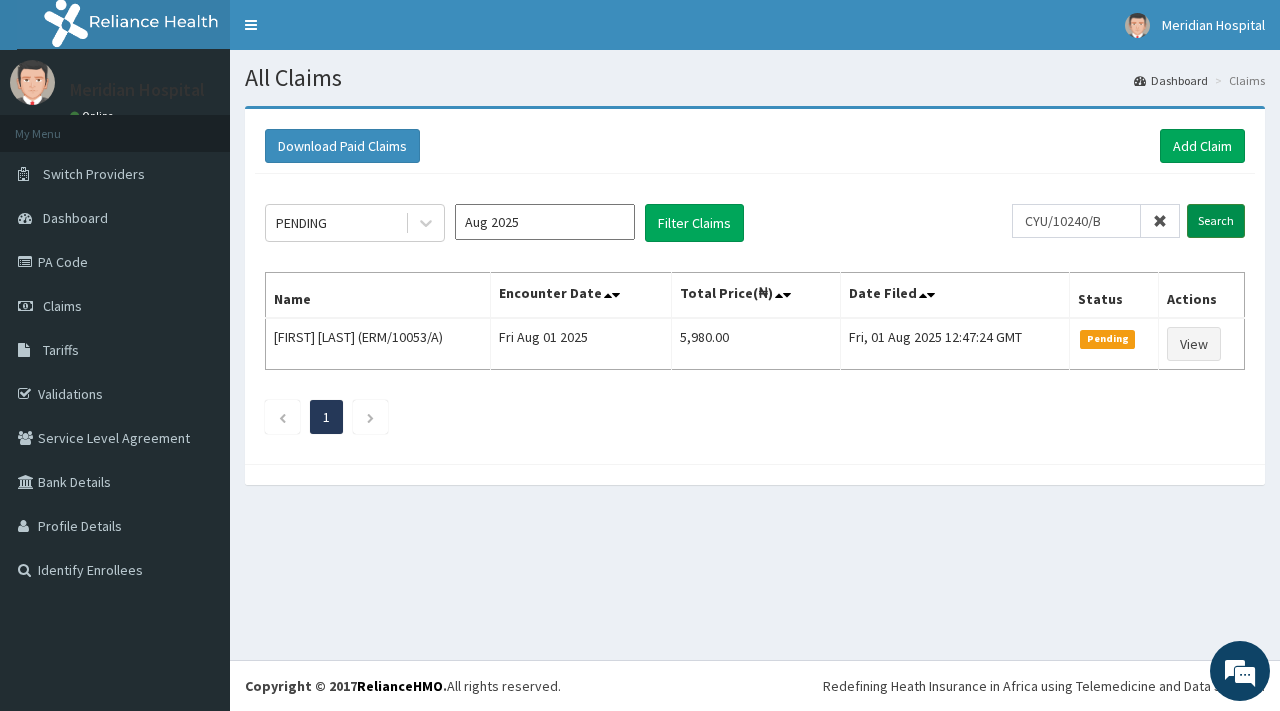click on "Search" at bounding box center (1216, 221) 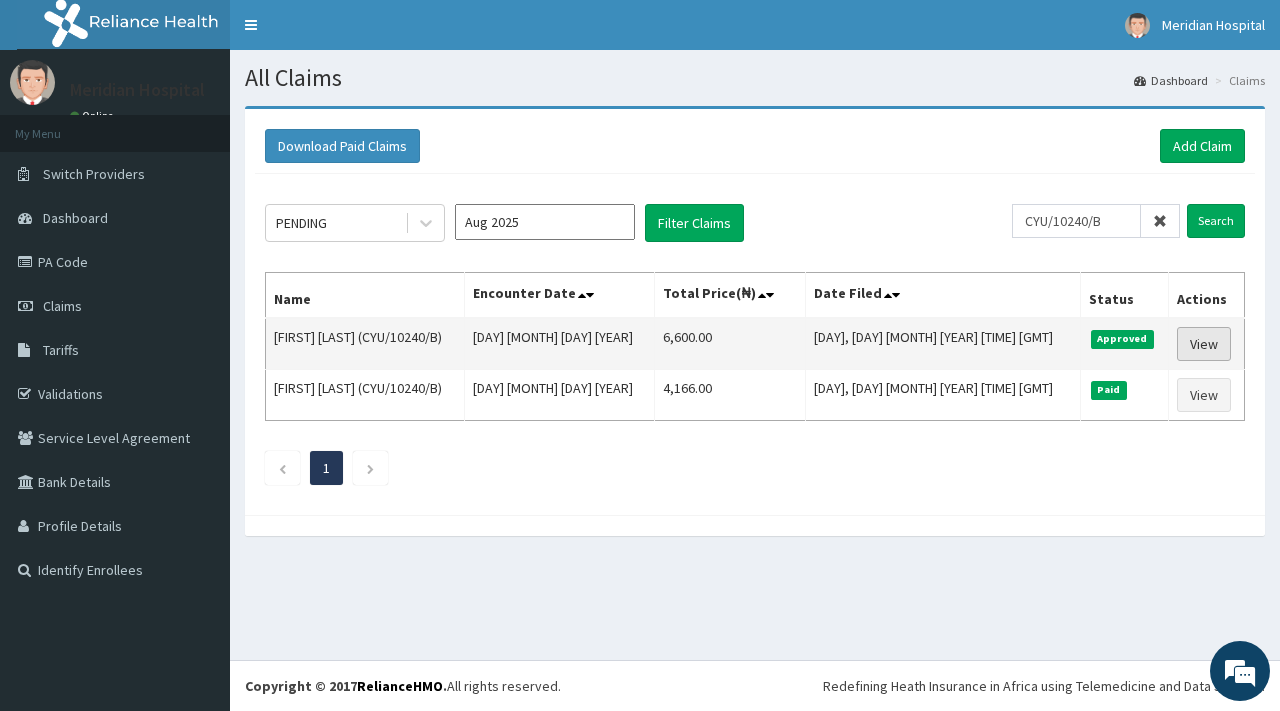 click on "View" at bounding box center (1204, 344) 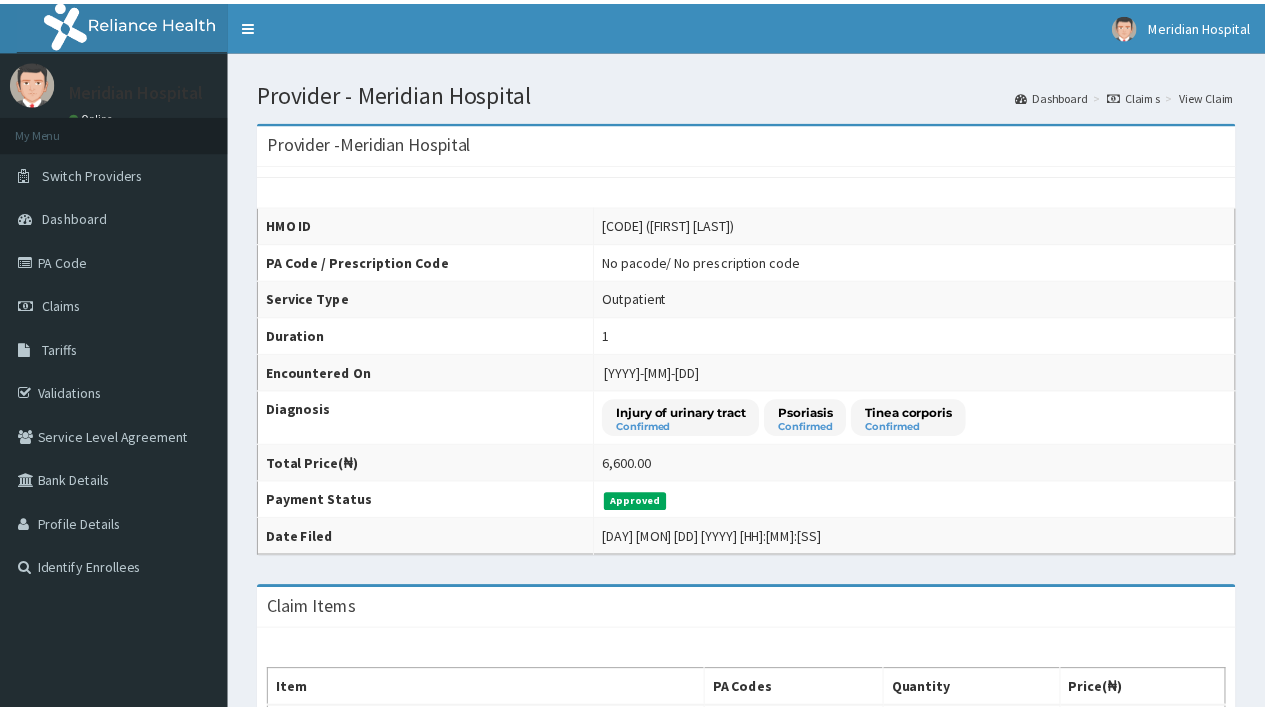 scroll, scrollTop: 0, scrollLeft: 0, axis: both 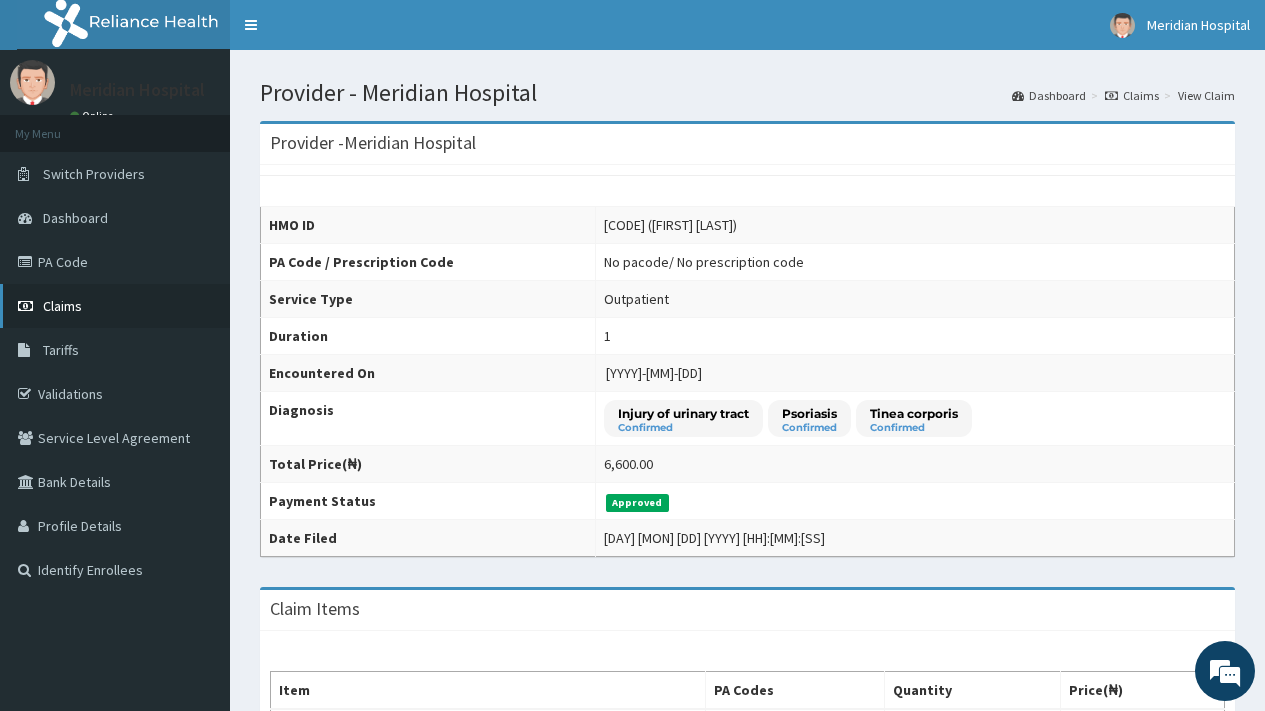 click on "Claims" at bounding box center [62, 306] 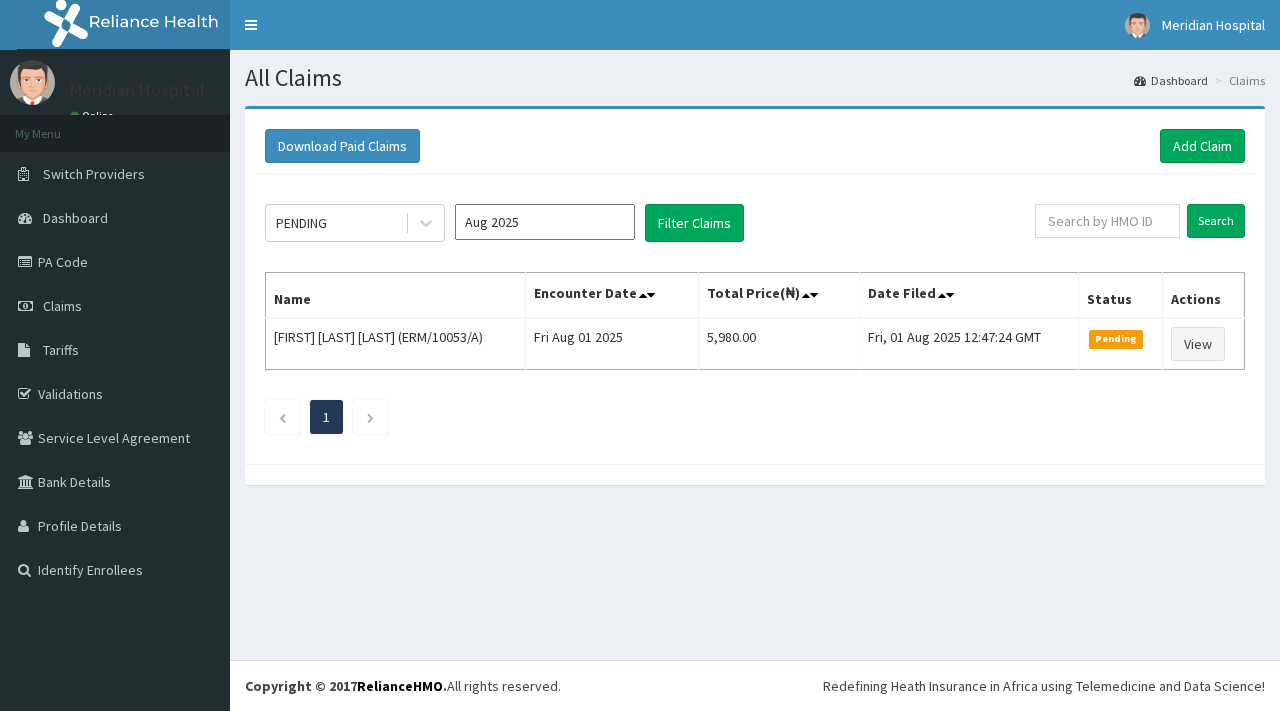 scroll, scrollTop: 0, scrollLeft: 0, axis: both 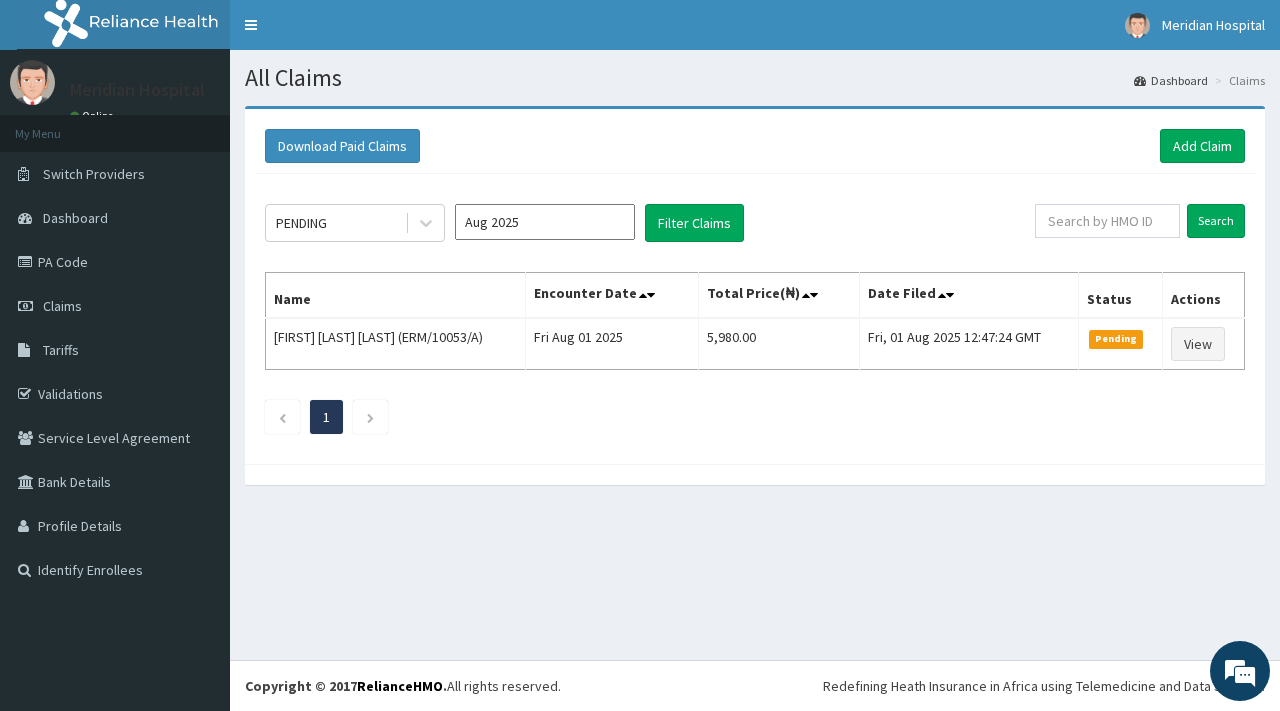 click on "Aug 2025" at bounding box center [545, 222] 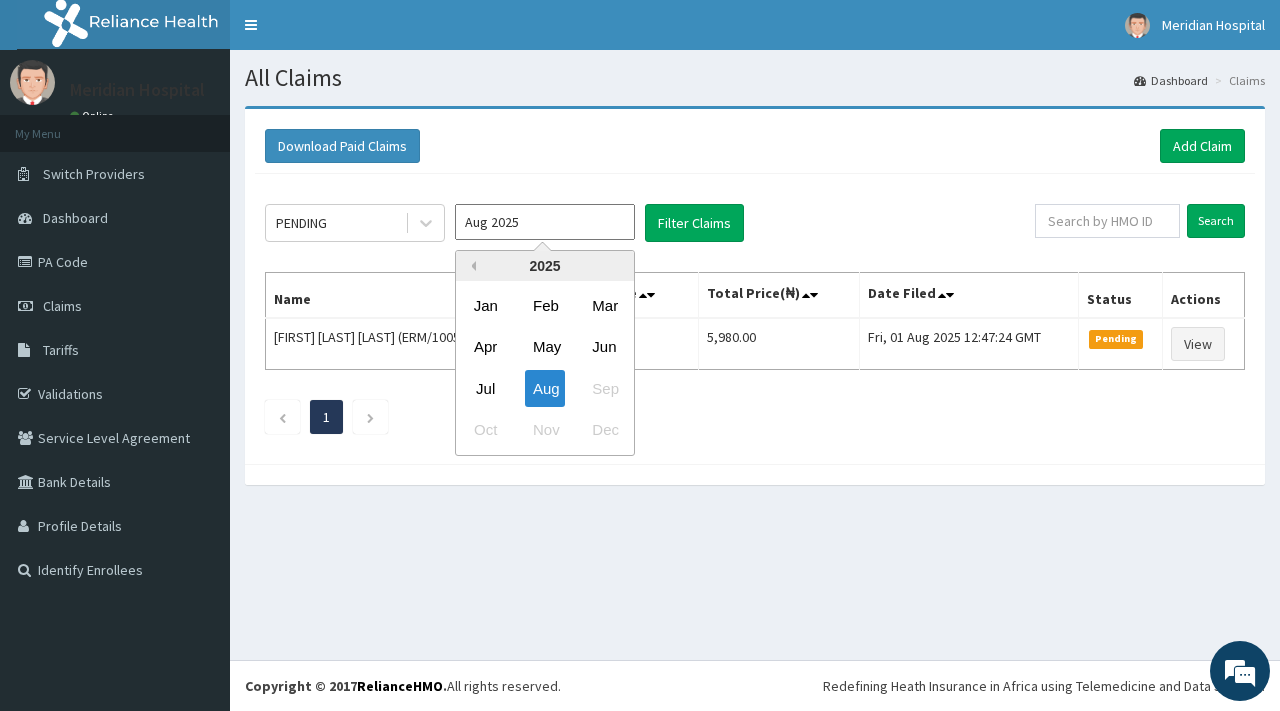 click on "Previous Year" at bounding box center [471, 266] 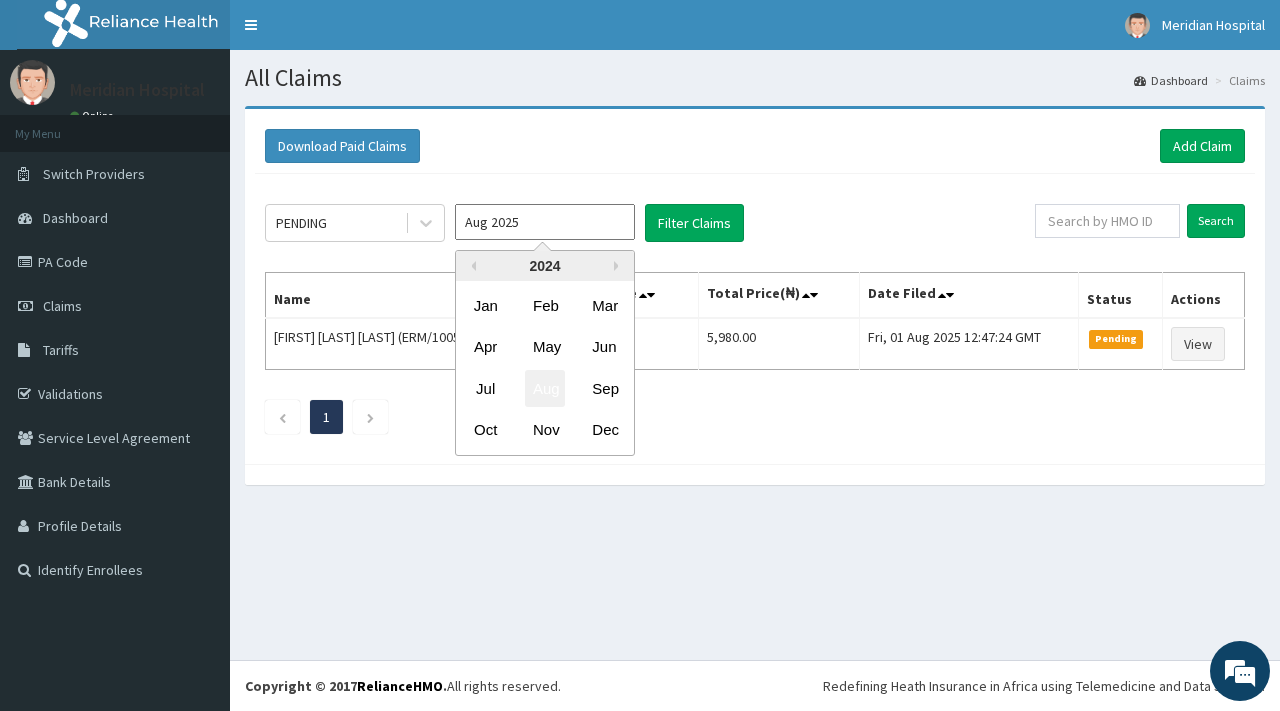 click on "Aug" at bounding box center (545, 388) 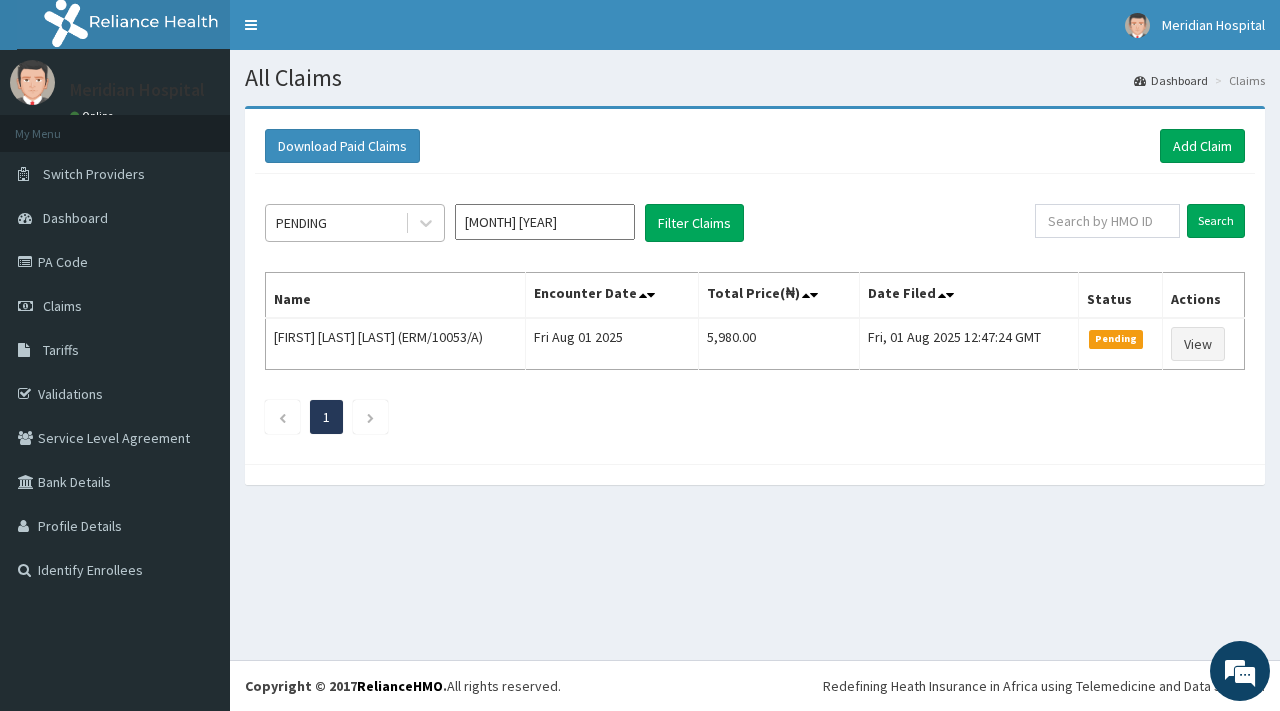 click on "PENDING" at bounding box center [335, 223] 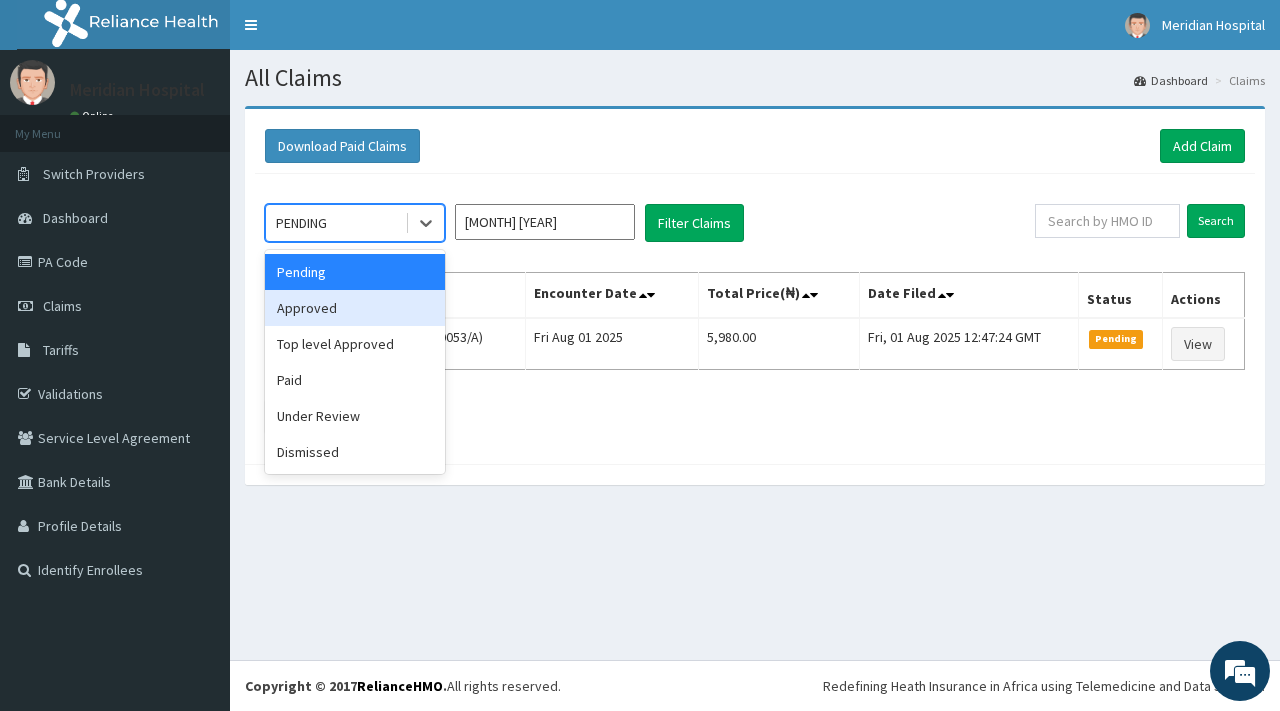 click on "Approved" at bounding box center [355, 308] 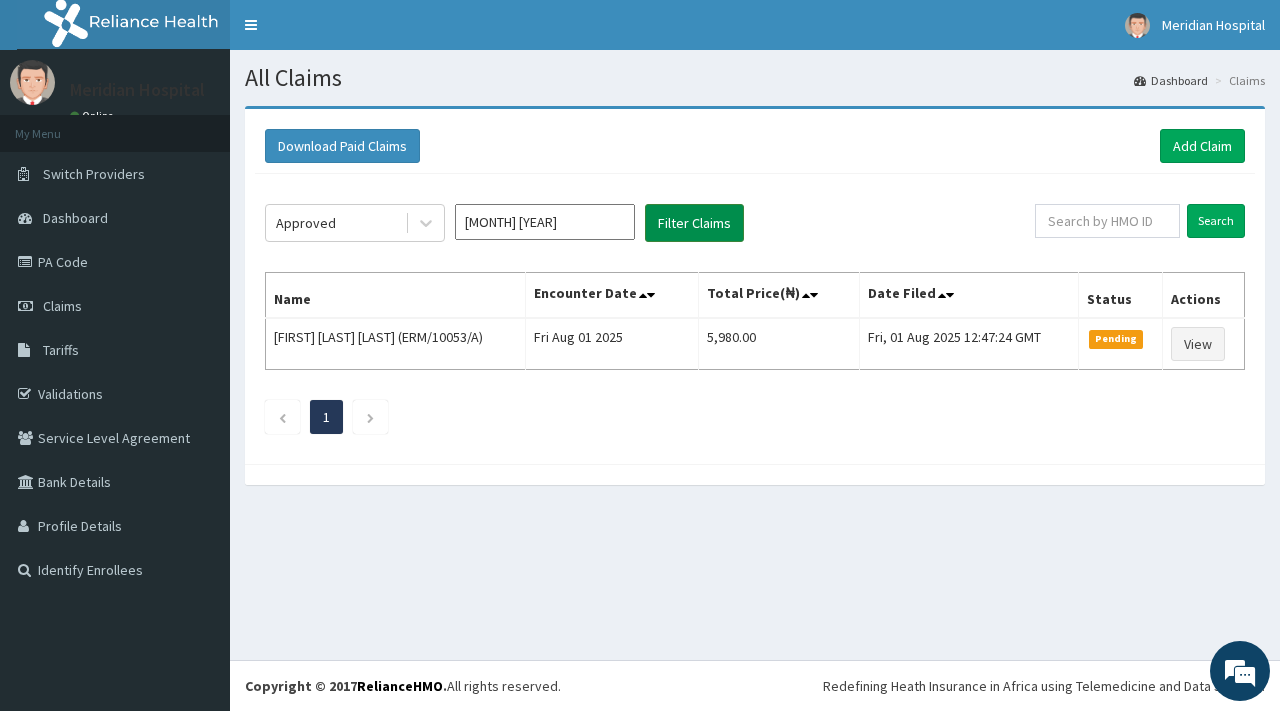 click on "Filter Claims" at bounding box center [694, 223] 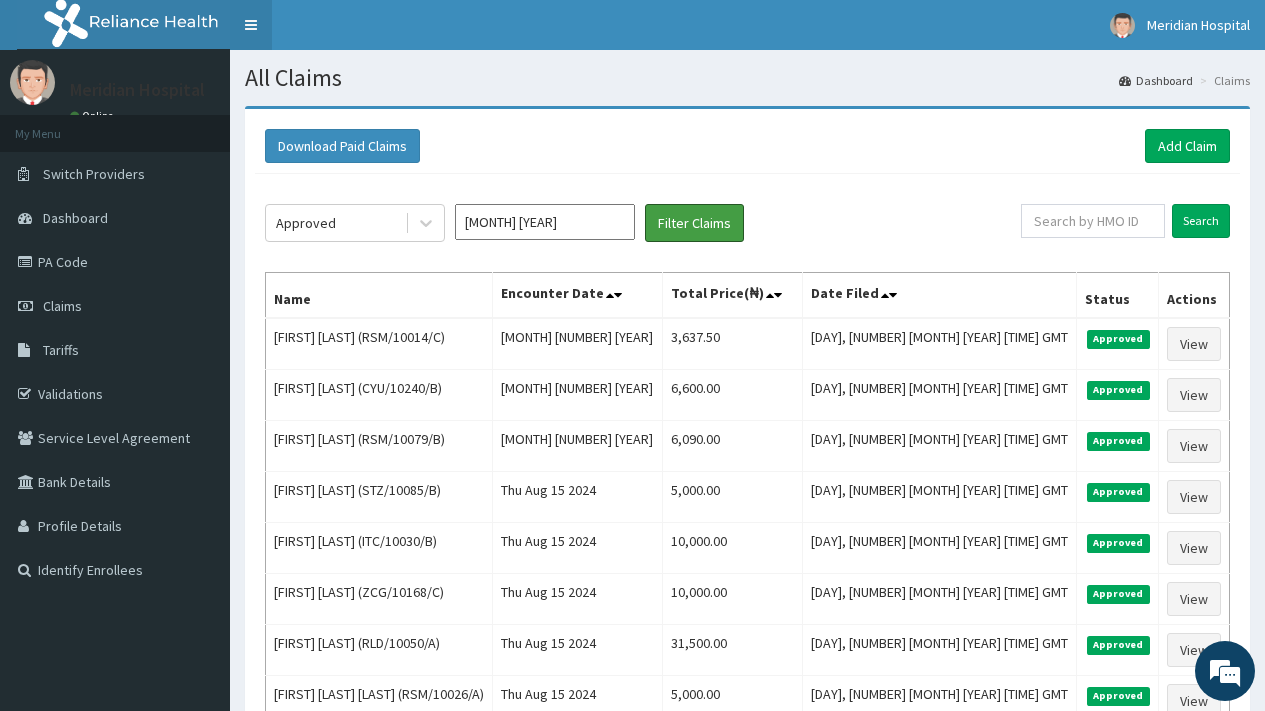 scroll, scrollTop: 0, scrollLeft: 0, axis: both 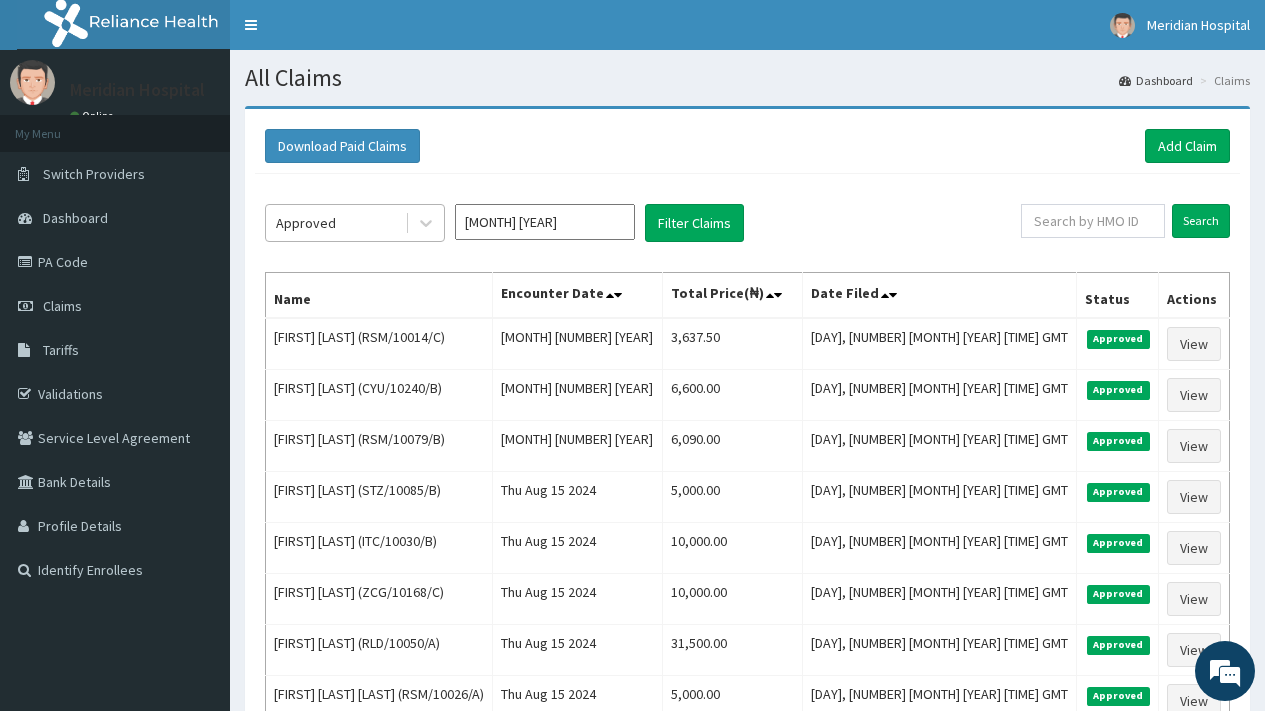click on "Approved" at bounding box center (335, 223) 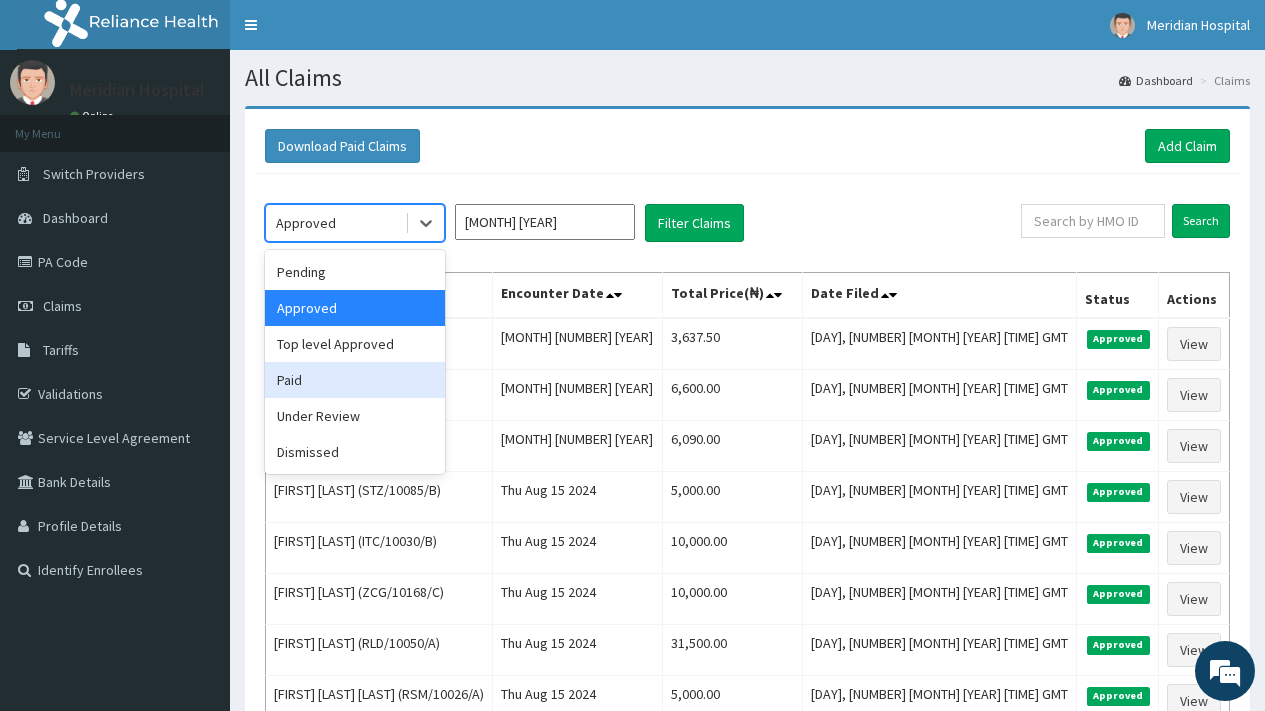 click on "Paid" at bounding box center [355, 380] 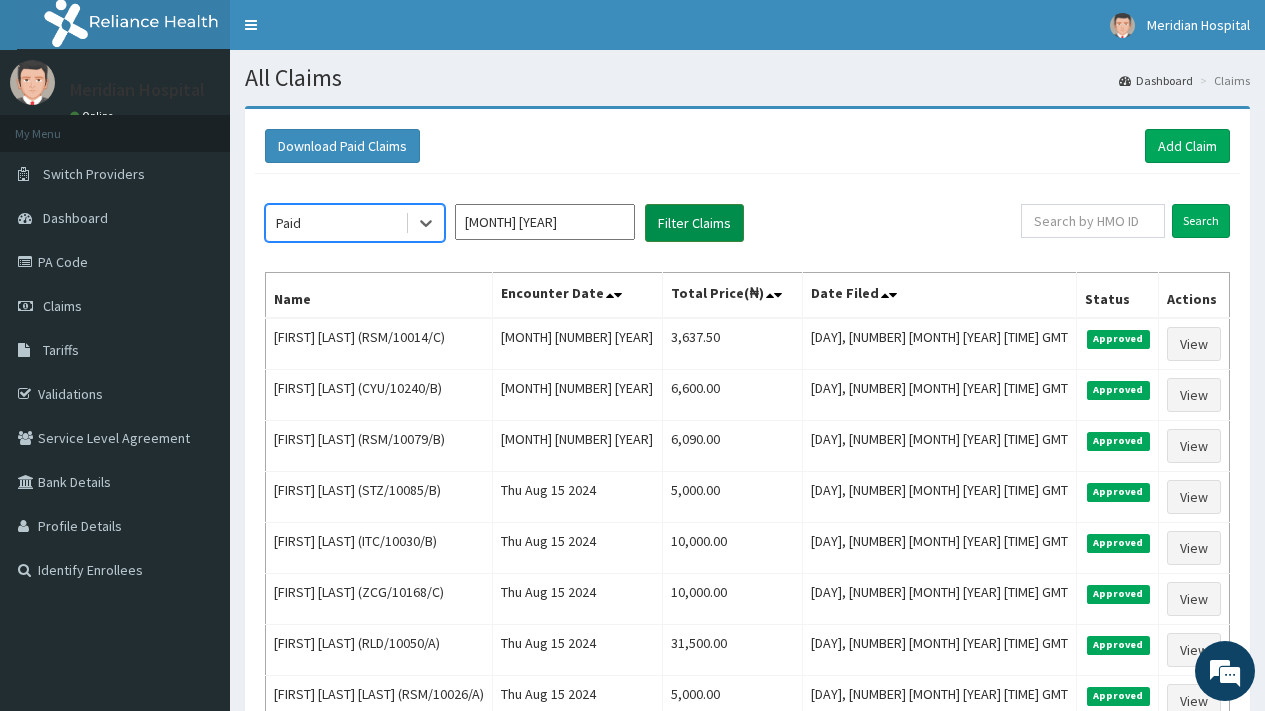 click on "Filter Claims" at bounding box center (694, 223) 